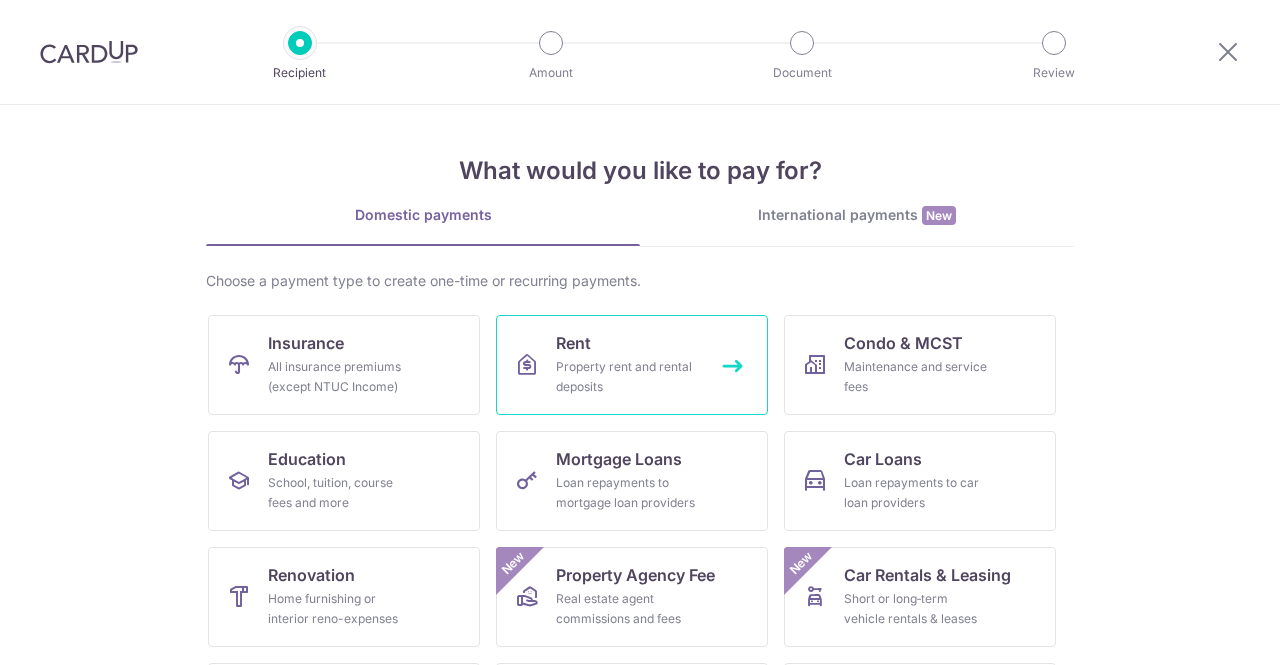 scroll, scrollTop: 0, scrollLeft: 0, axis: both 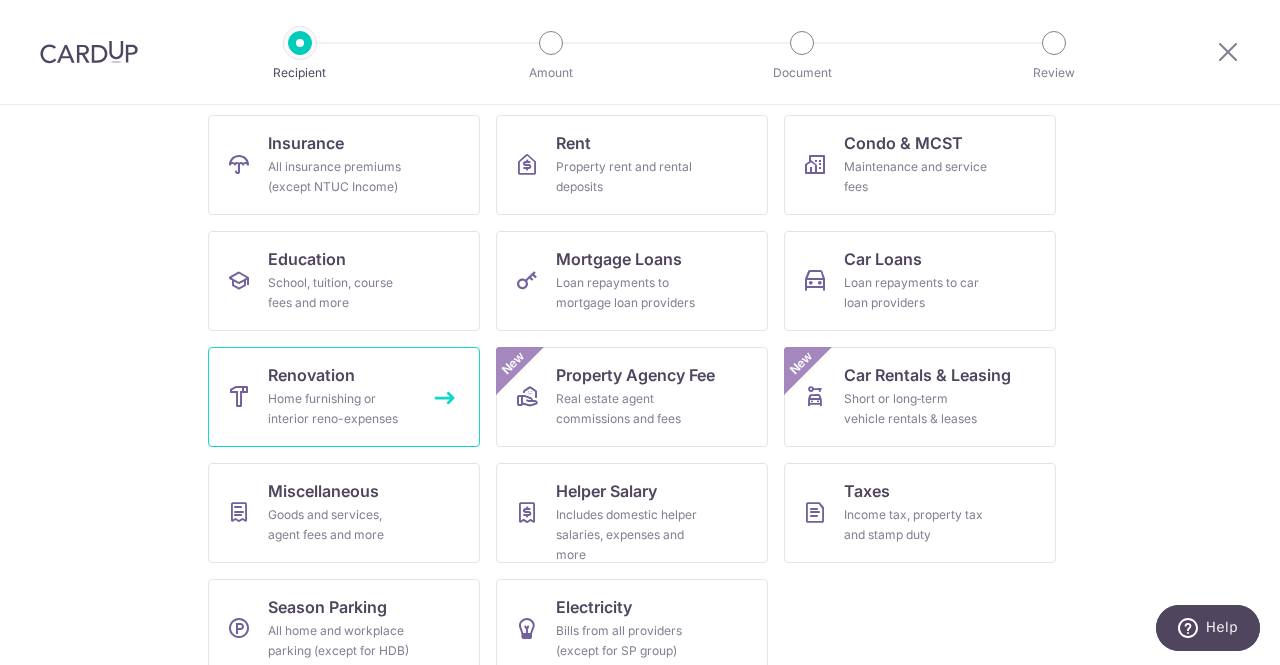 click on "Home furnishing or interior reno-expenses" at bounding box center [340, 409] 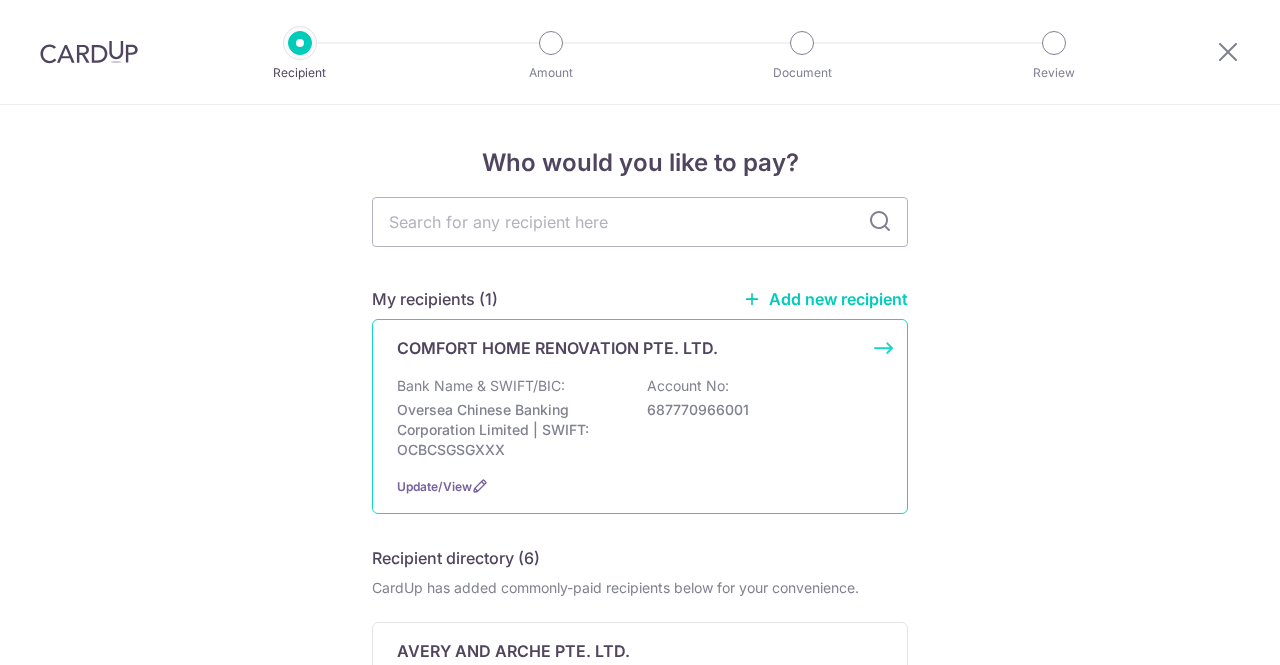 scroll, scrollTop: 0, scrollLeft: 0, axis: both 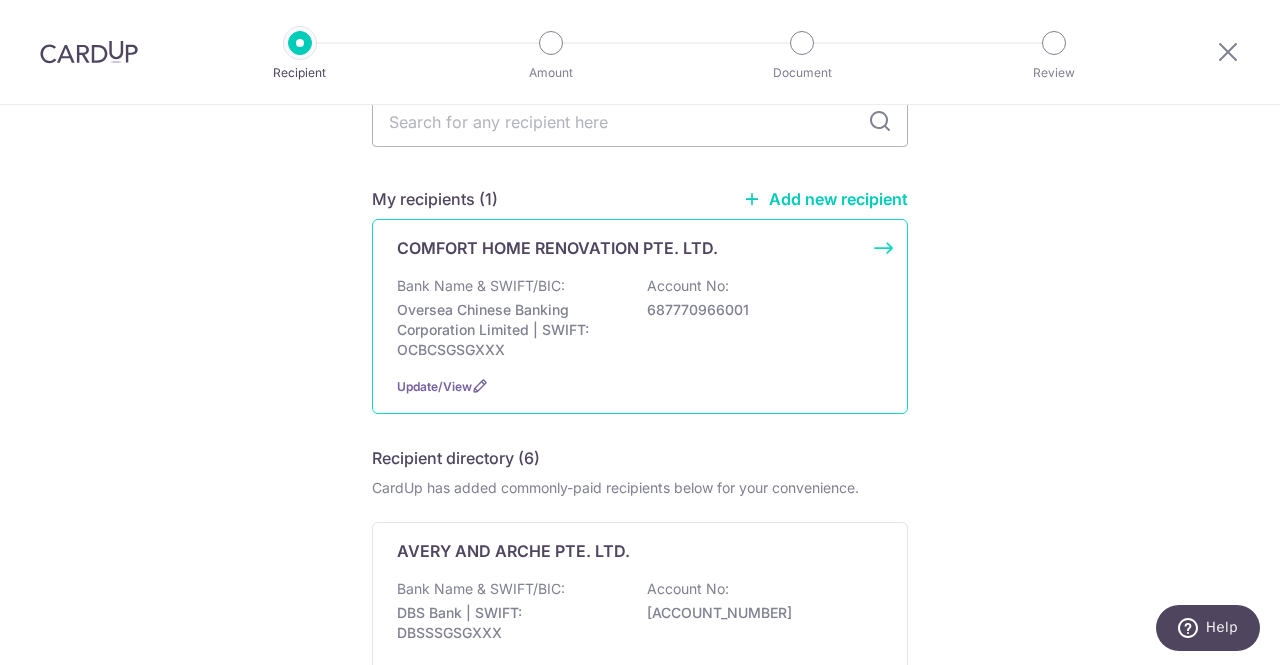 click on "Bank Name & SWIFT/BIC:
[BANK_NAME] | SWIFT: [SWIFT_CODE]
Account No:
[ACCOUNT_NUMBER]" at bounding box center (640, 318) 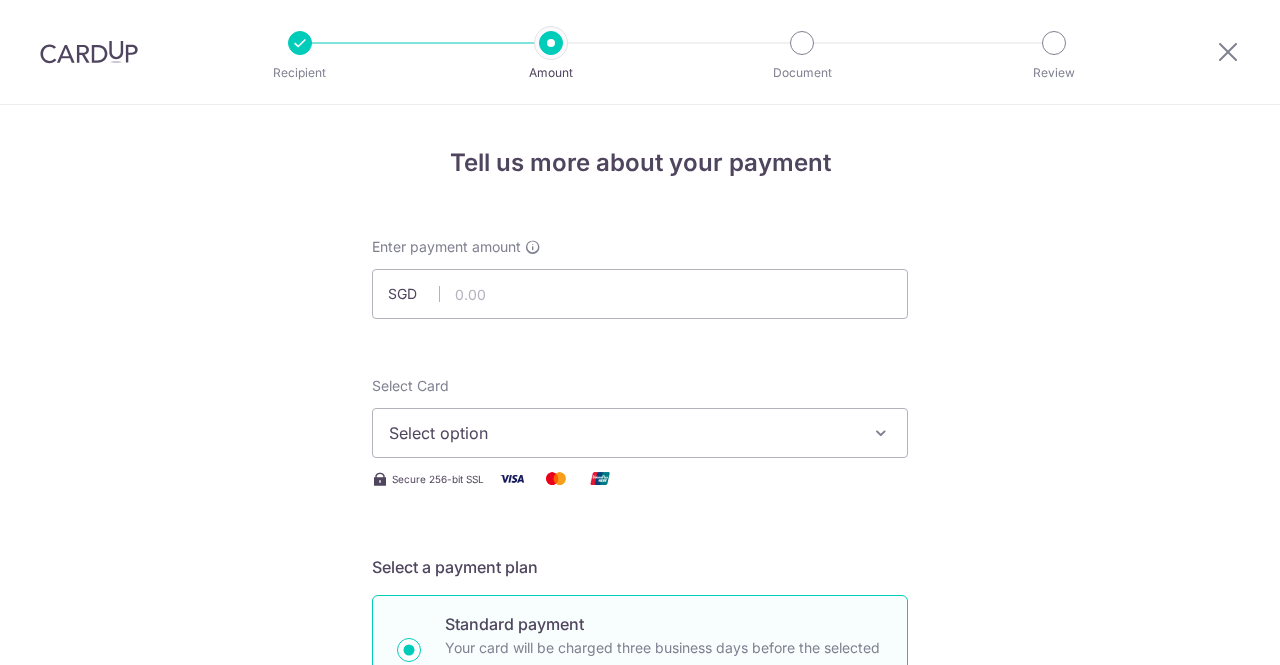 scroll, scrollTop: 0, scrollLeft: 0, axis: both 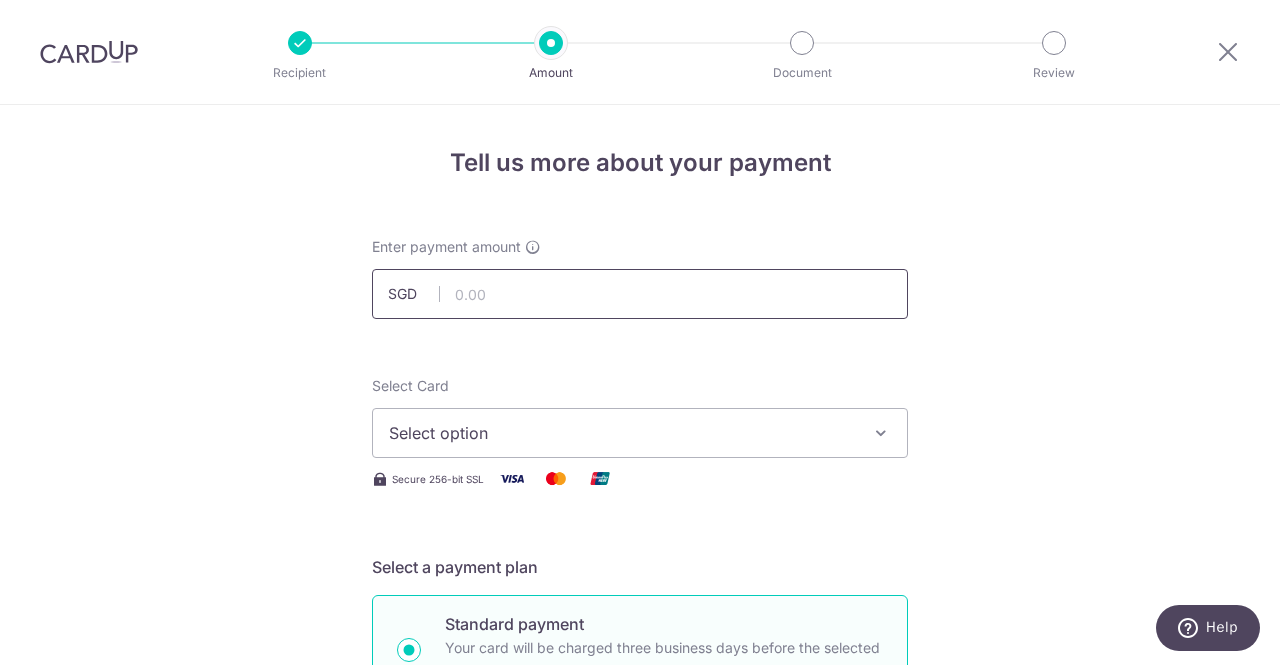 click at bounding box center (640, 294) 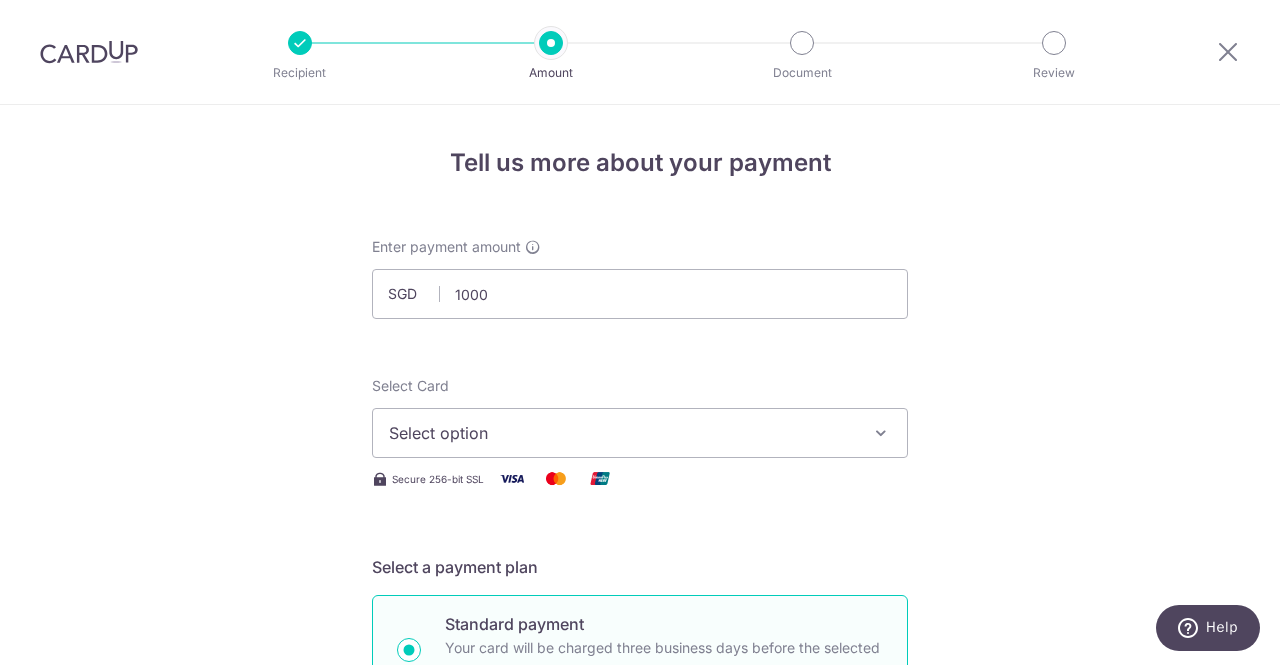 type on "1,000.00" 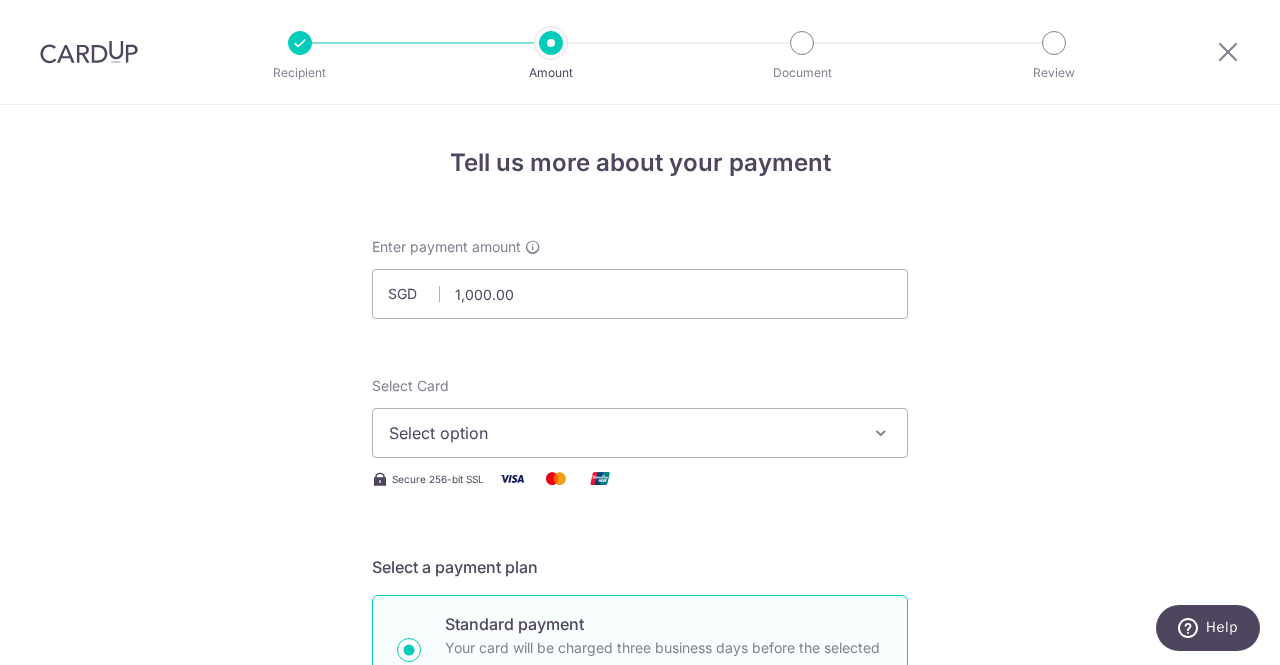 click on "Select option" at bounding box center (622, 433) 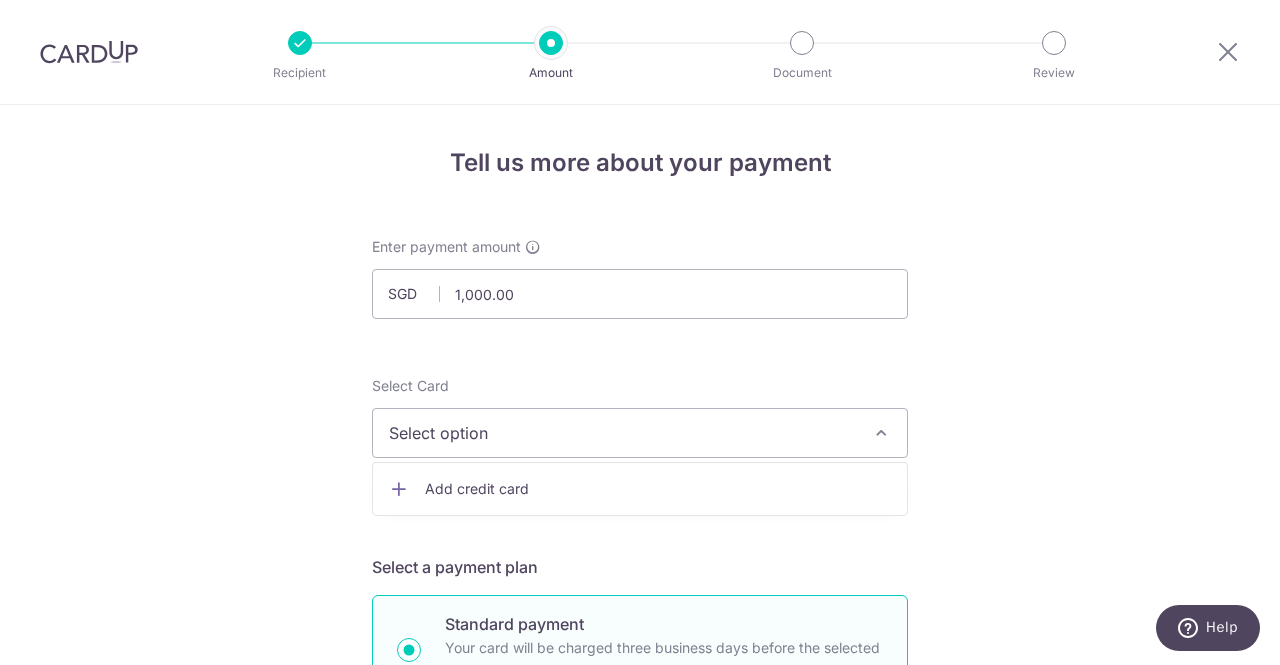 click on "Tell us more about your payment
Enter payment amount
SGD
1,000.00
1000.00
Select Card
Select option
Add credit card
Secure 256-bit SSL
Text
New card details
Card
Secure 256-bit SSL" at bounding box center (640, 1076) 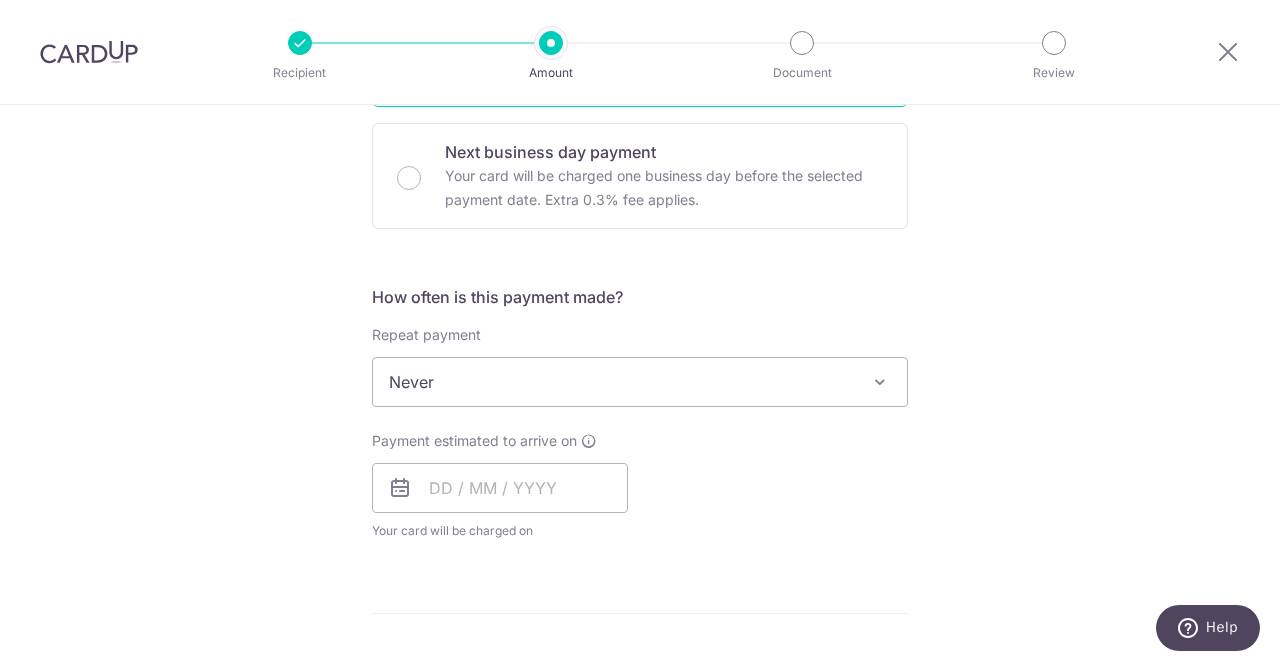 scroll, scrollTop: 600, scrollLeft: 0, axis: vertical 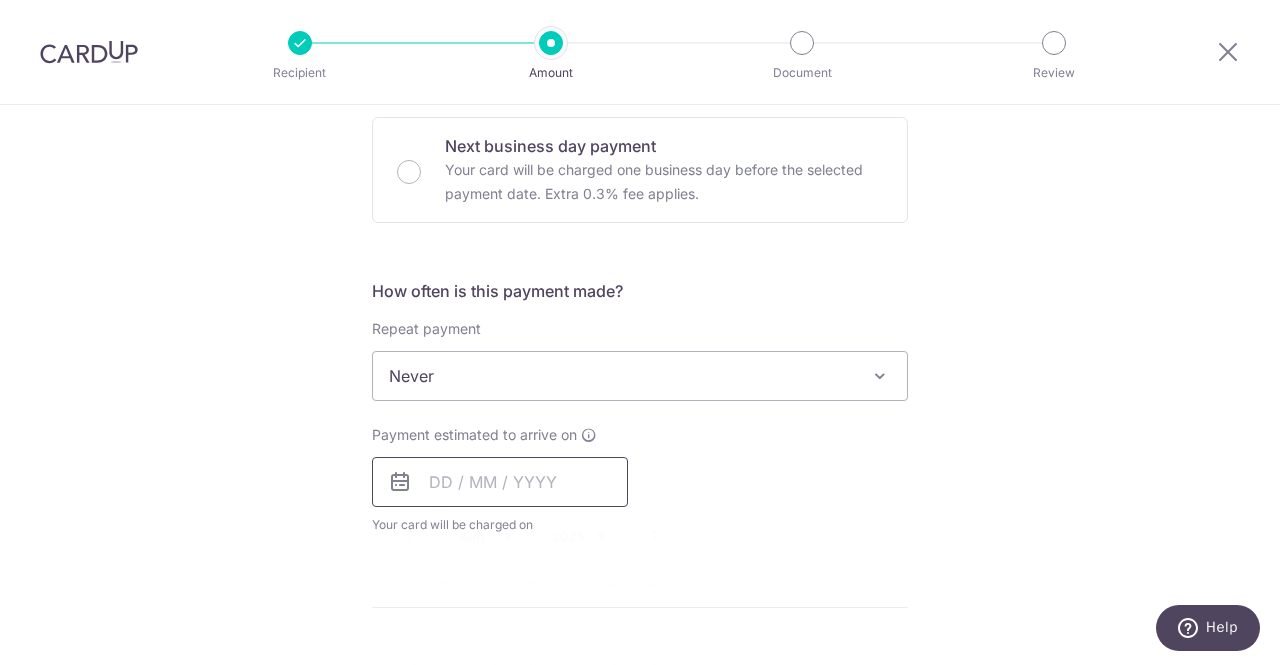 click at bounding box center (500, 482) 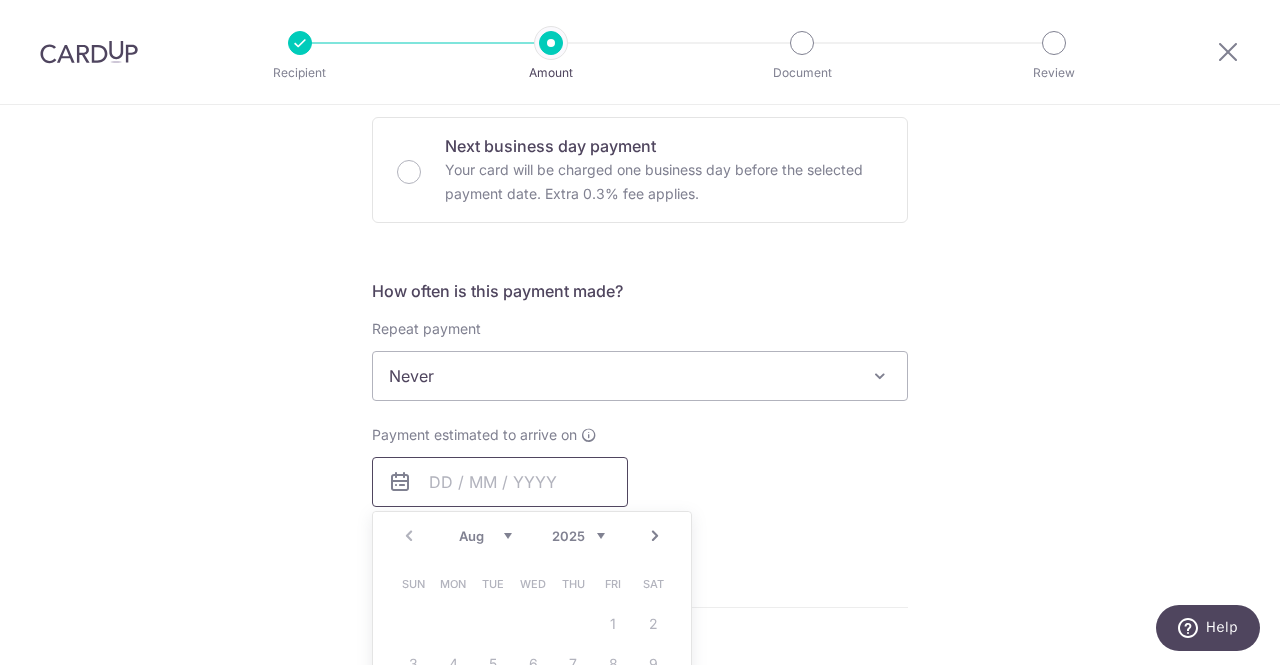 scroll, scrollTop: 800, scrollLeft: 0, axis: vertical 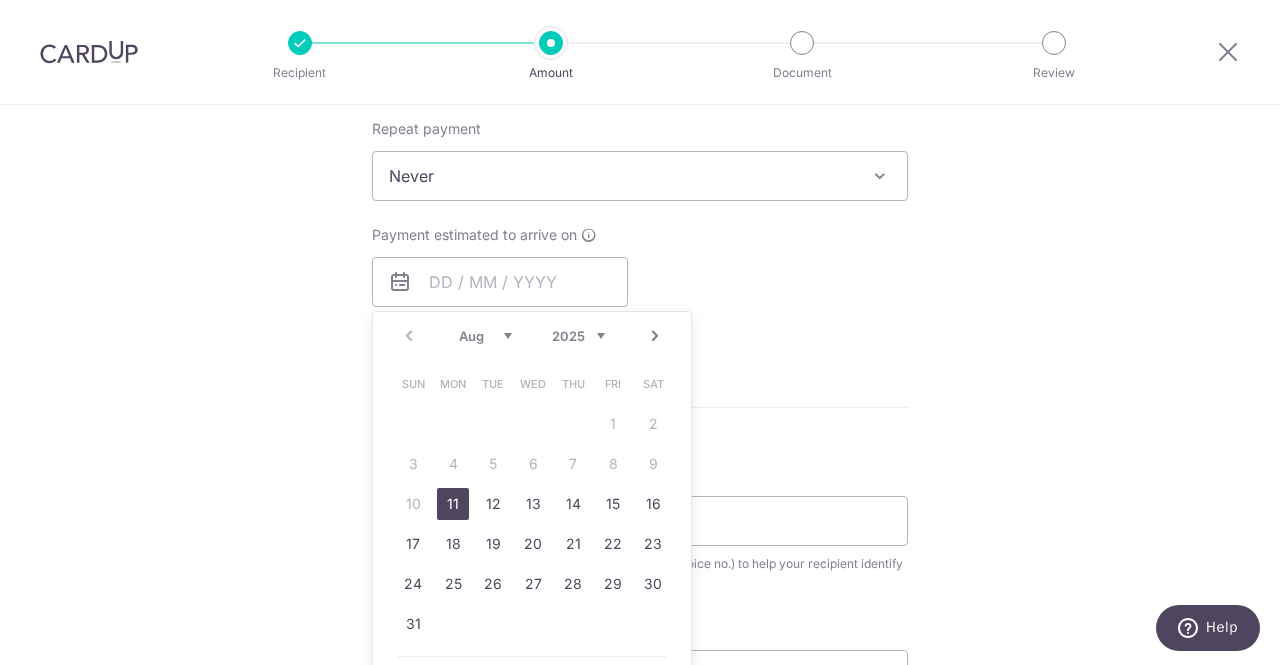 click on "11" at bounding box center (453, 504) 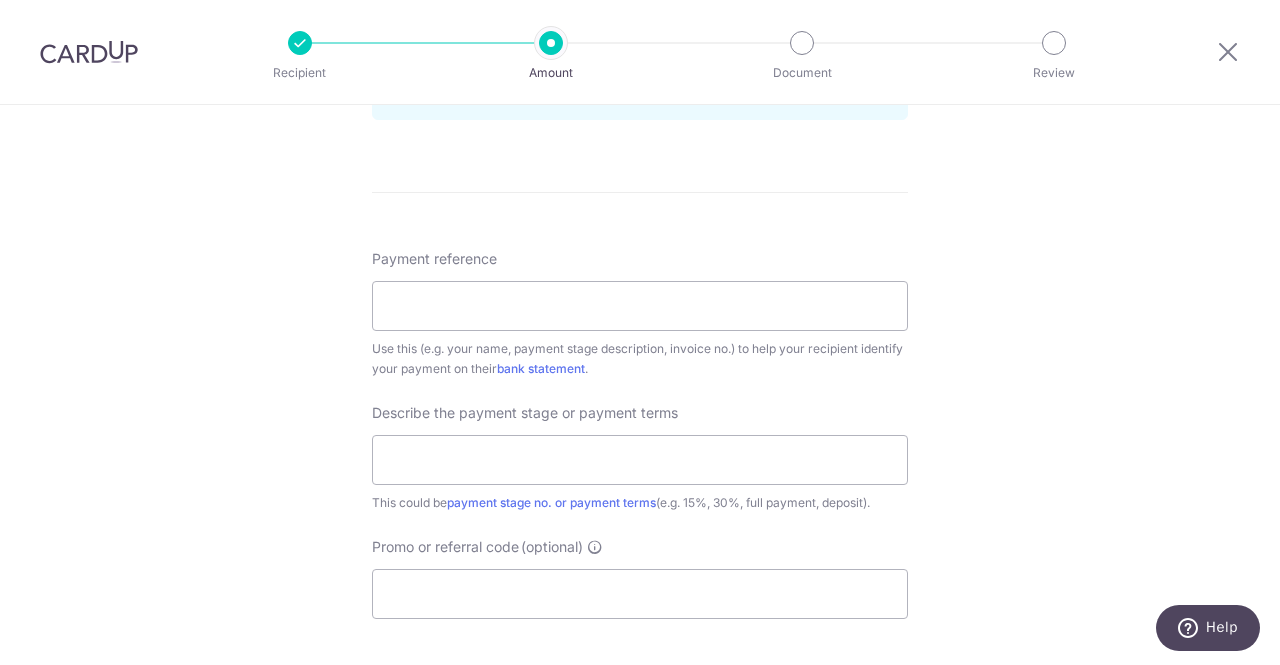 scroll, scrollTop: 1100, scrollLeft: 0, axis: vertical 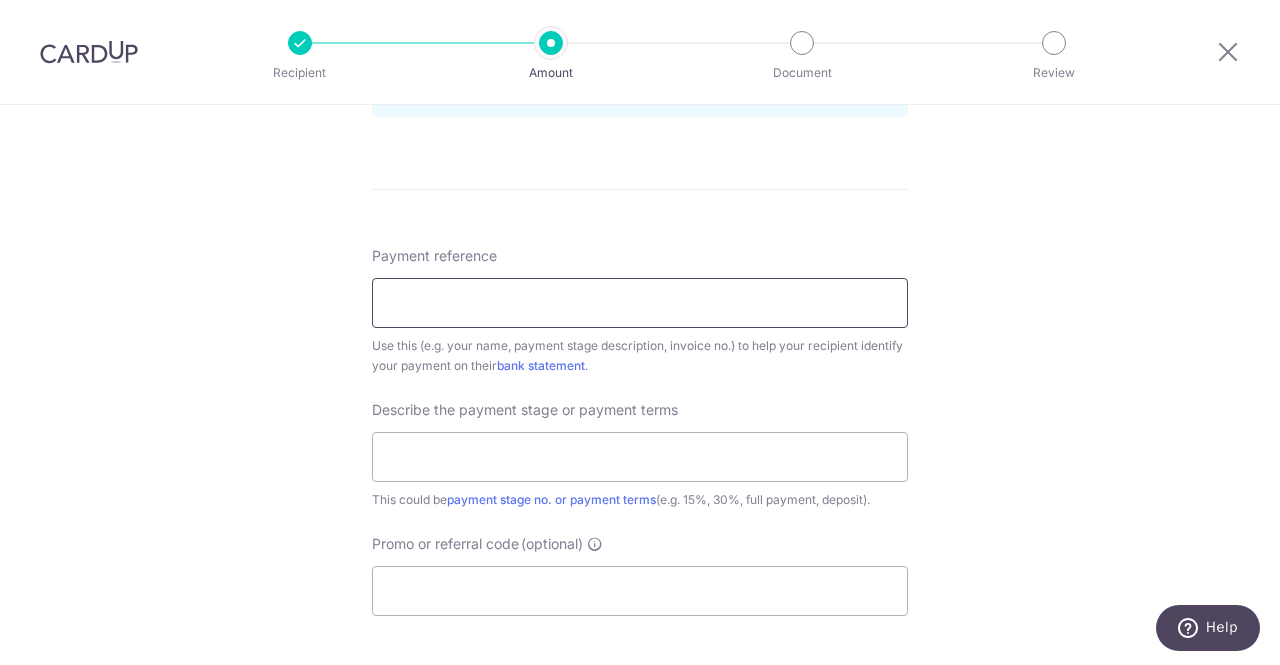 click on "Payment reference" at bounding box center (640, 303) 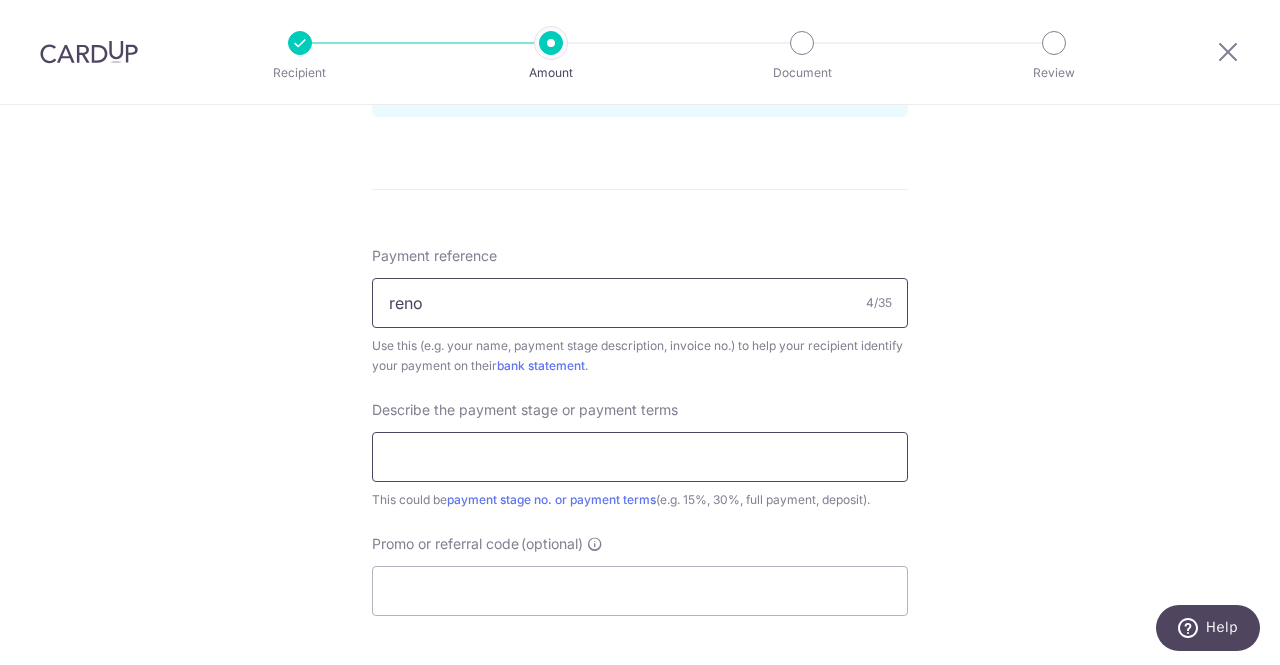 type on "reno" 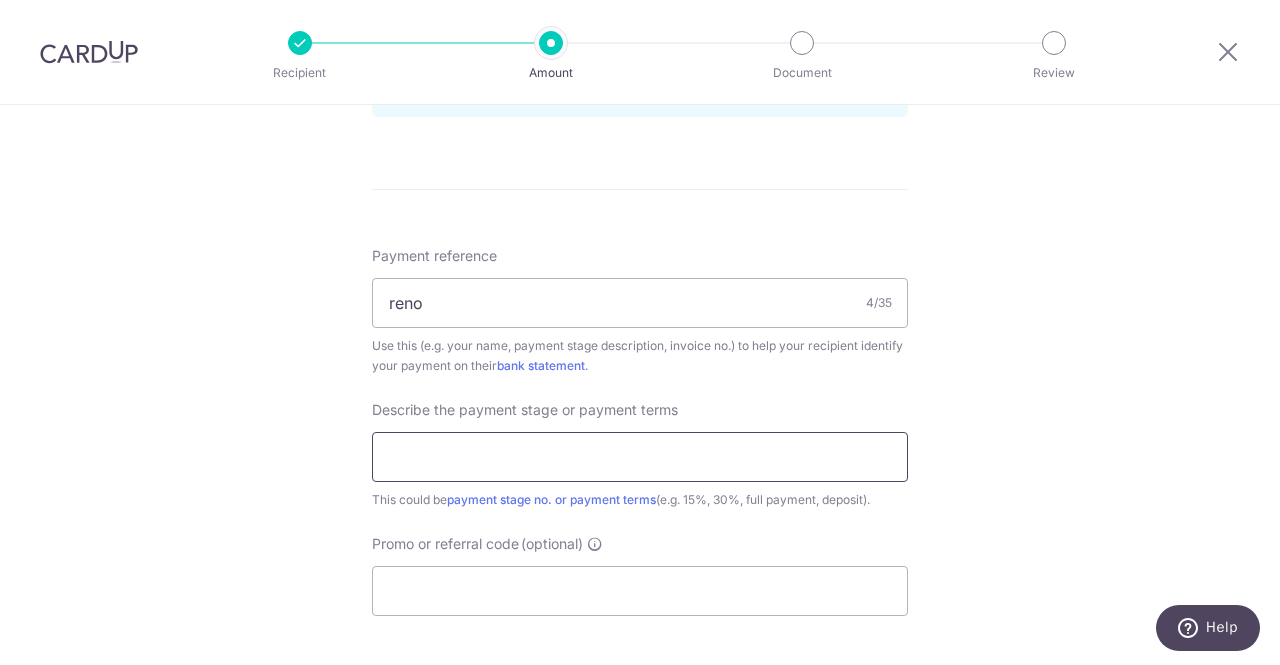 click at bounding box center [640, 457] 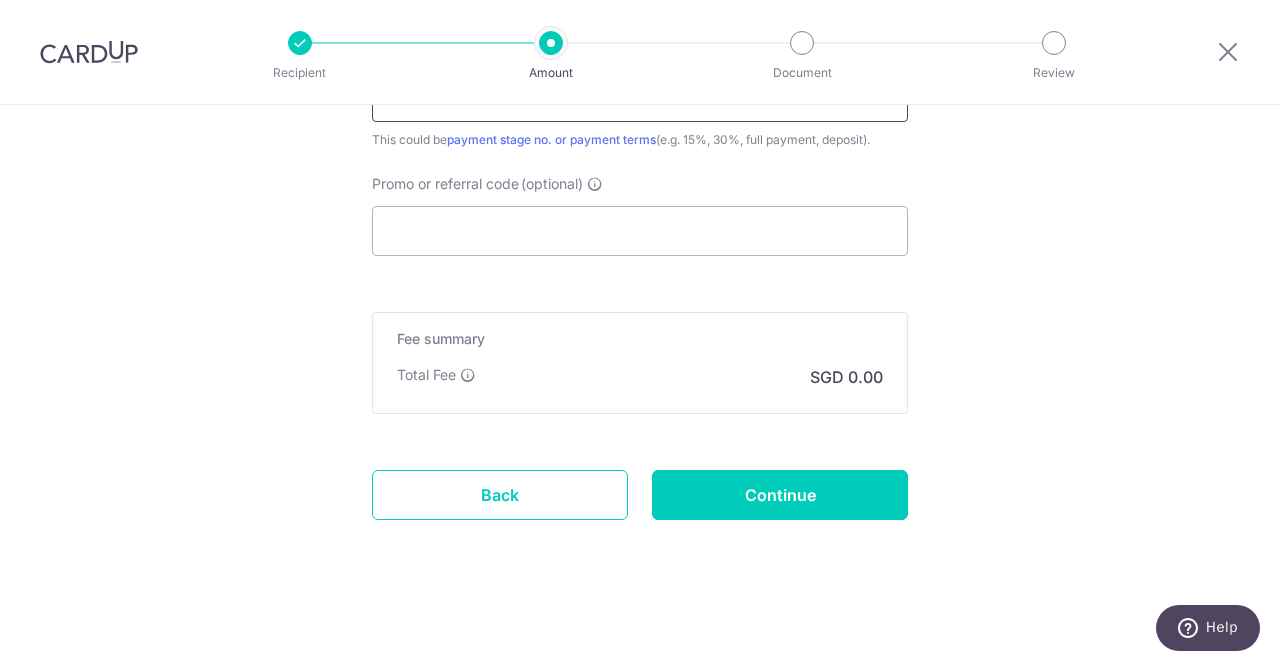 scroll, scrollTop: 1360, scrollLeft: 0, axis: vertical 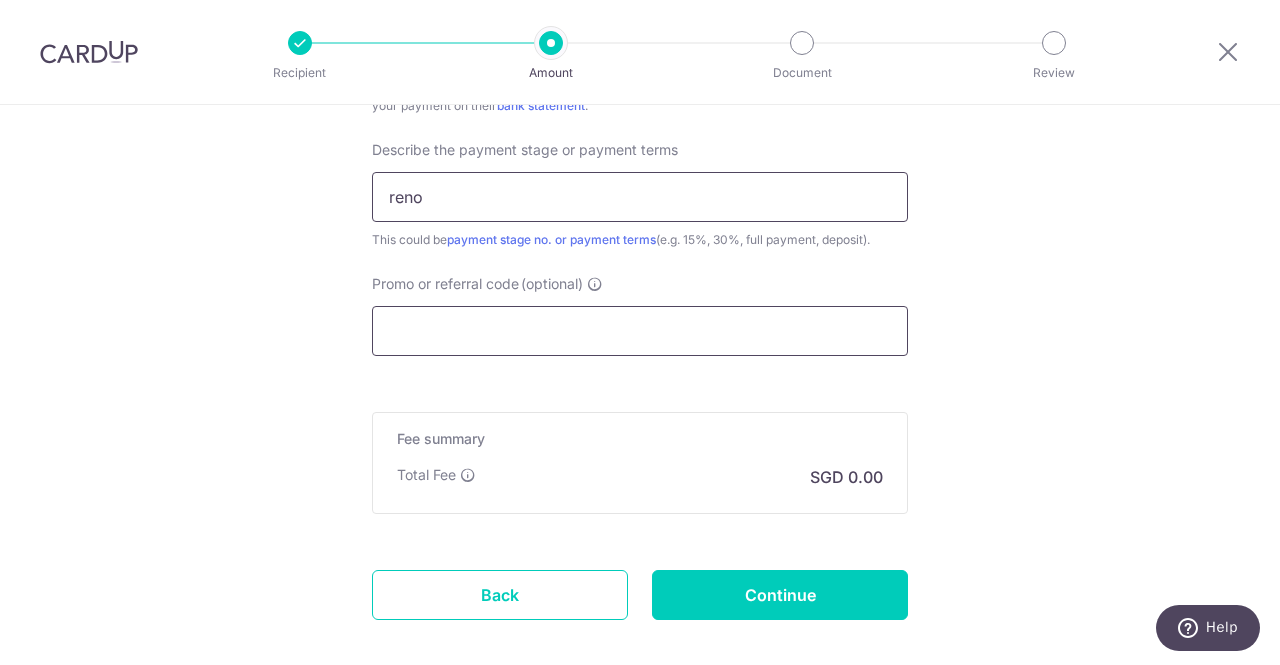 type on "reno" 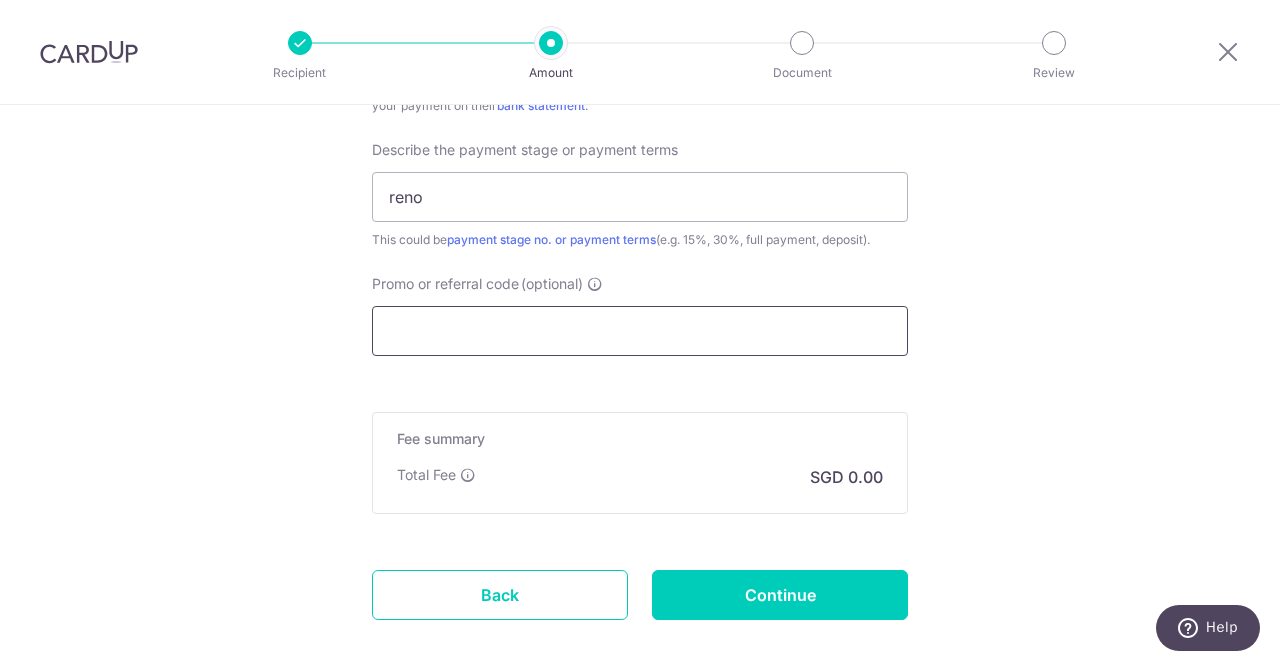 click on "Promo or referral code
(optional)" at bounding box center (640, 331) 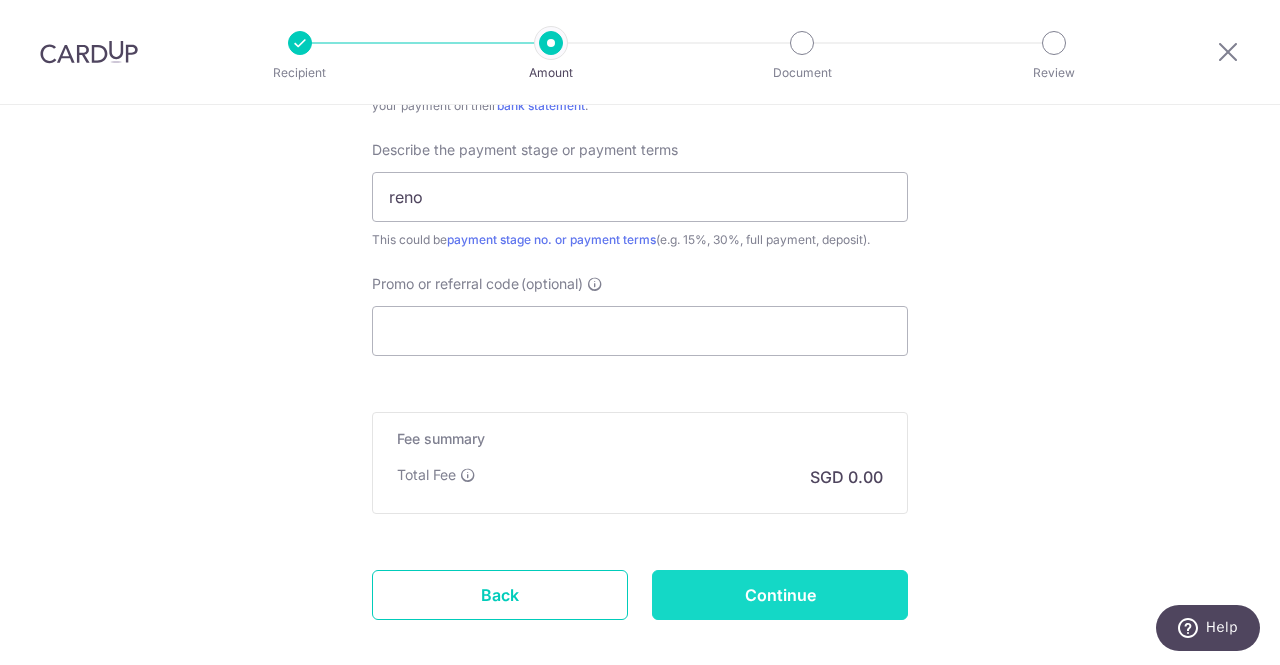 click on "Continue" at bounding box center [780, 595] 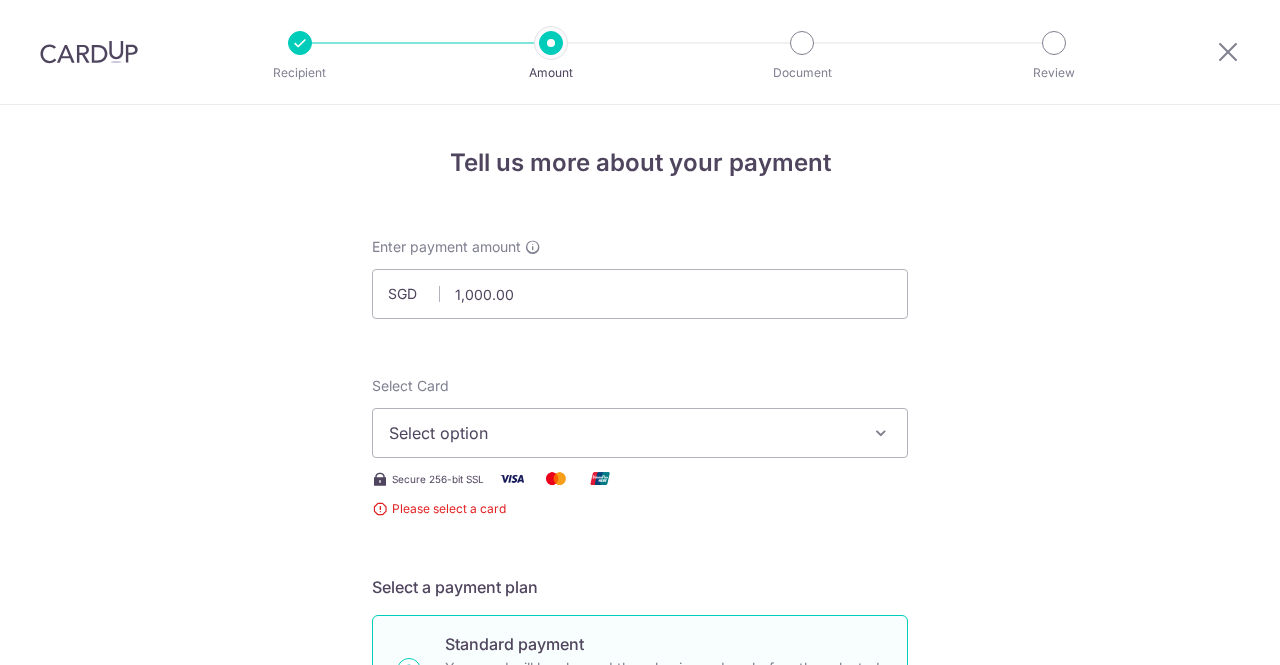 scroll, scrollTop: 0, scrollLeft: 0, axis: both 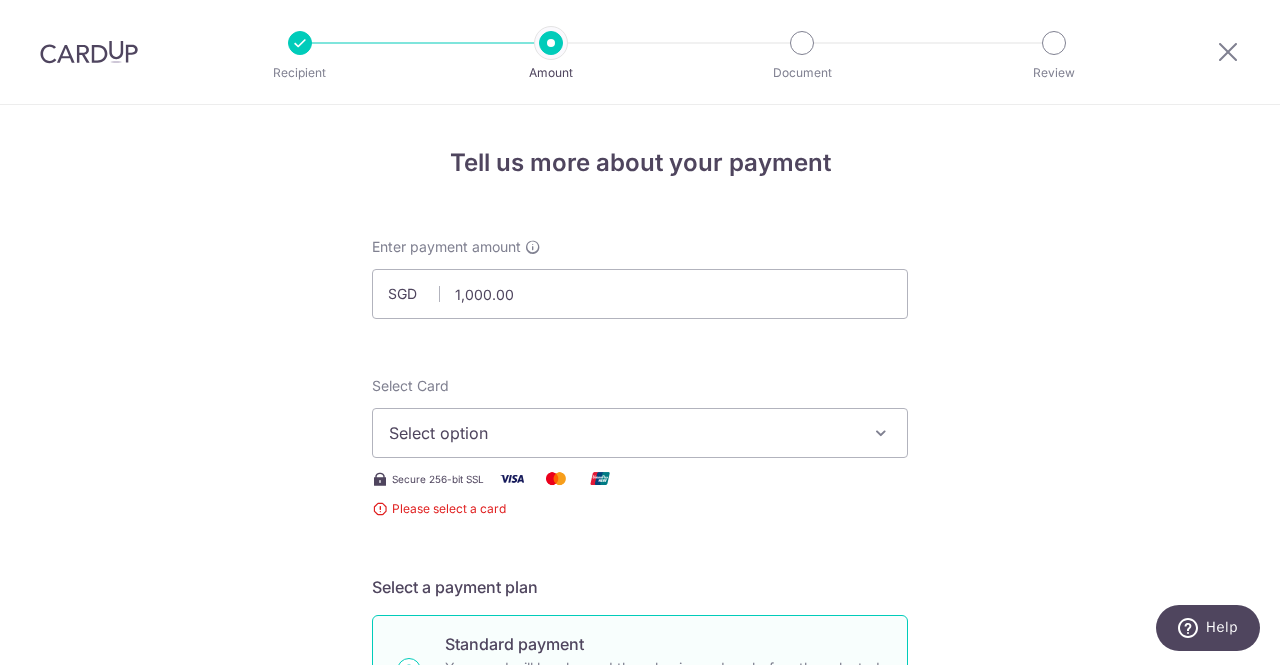 click on "Select option" at bounding box center (622, 433) 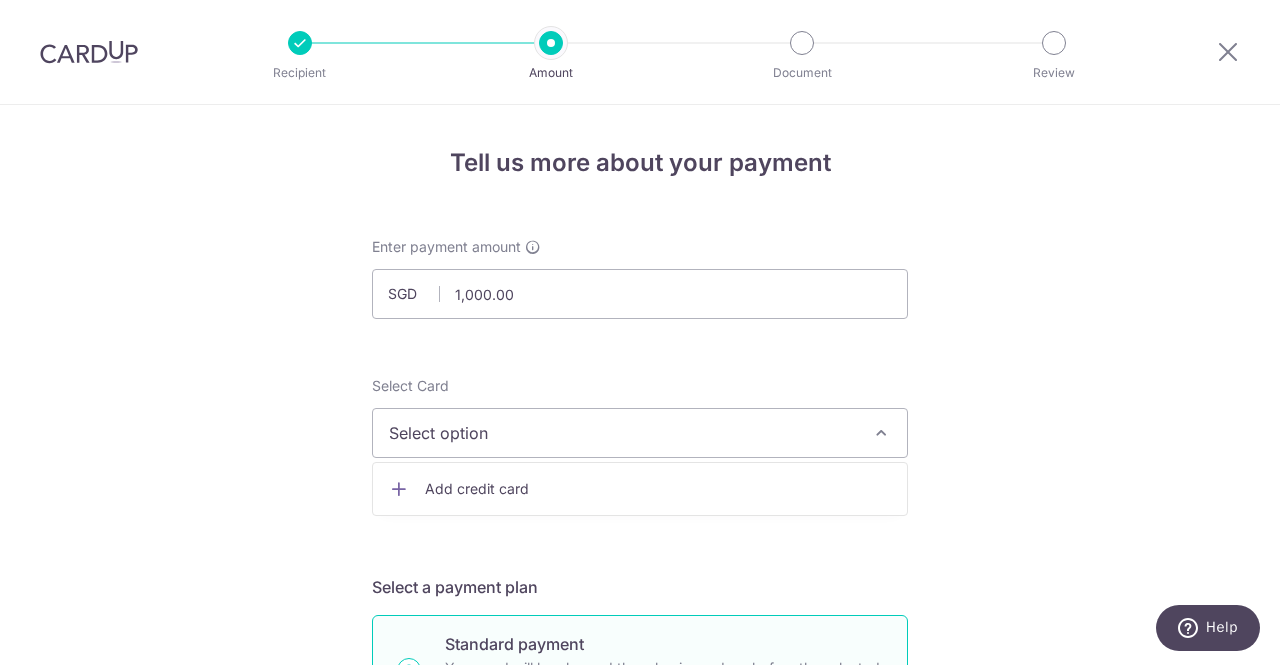 click on "Add credit card" at bounding box center [658, 489] 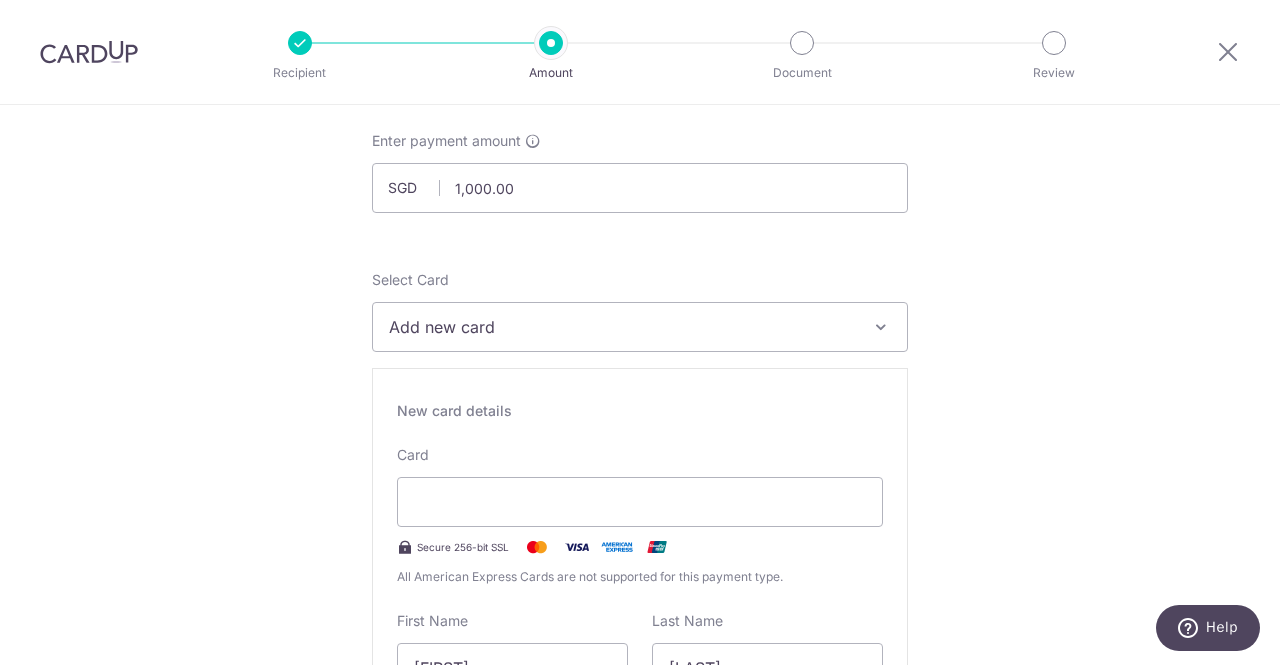 scroll, scrollTop: 200, scrollLeft: 0, axis: vertical 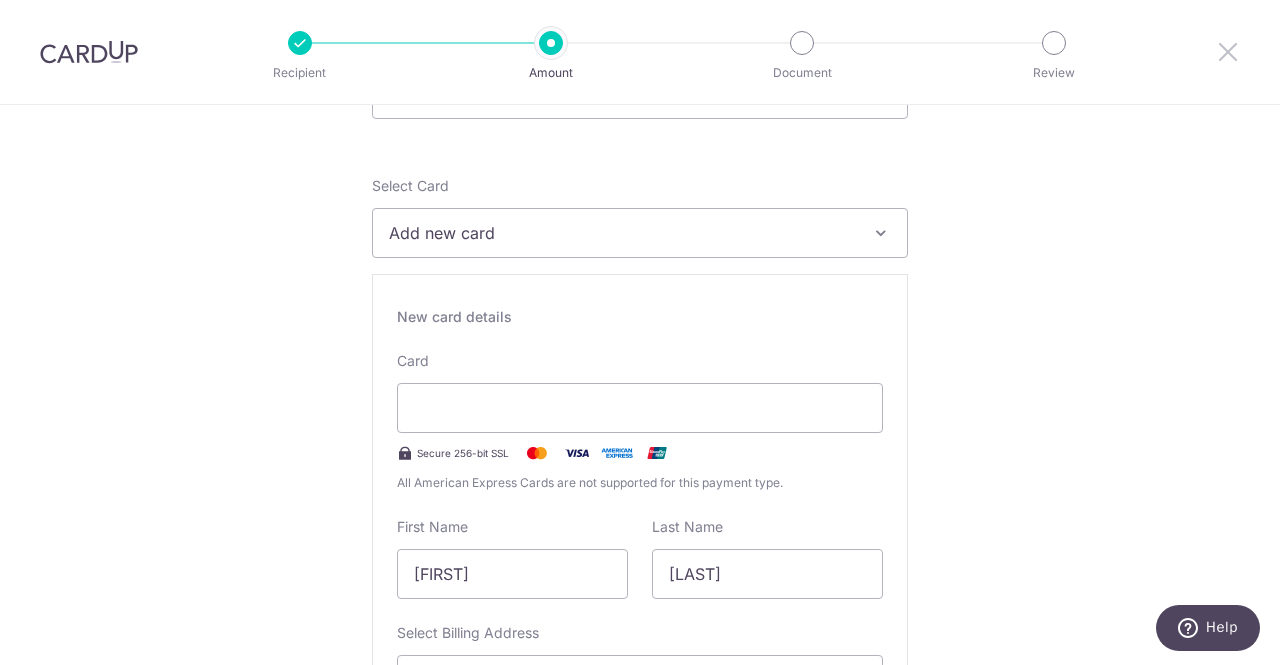 click at bounding box center [1228, 51] 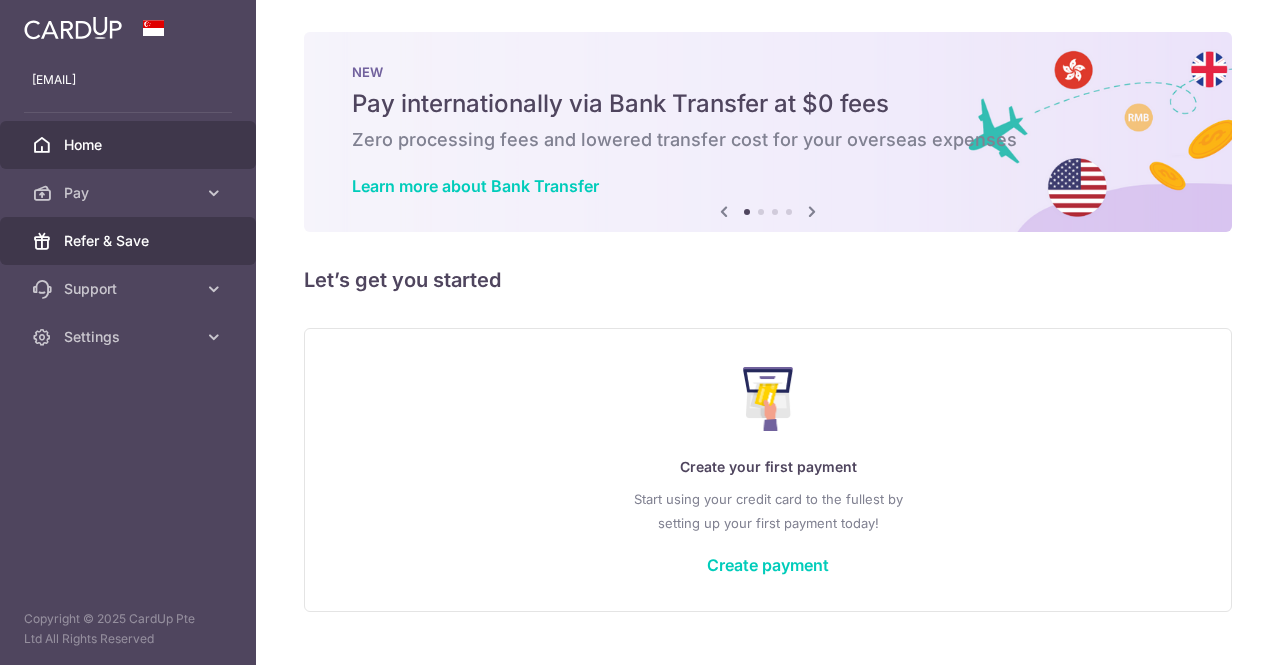 click on "Refer & Save" at bounding box center (130, 241) 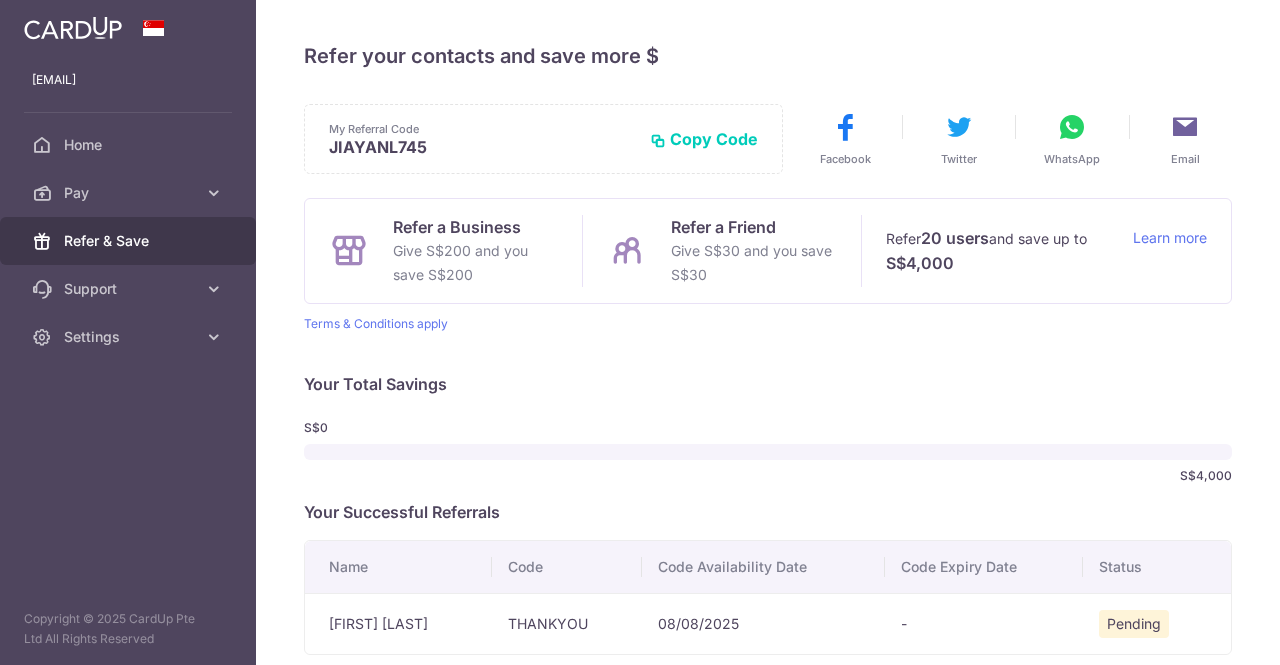 click on "Email" at bounding box center (1185, 139) 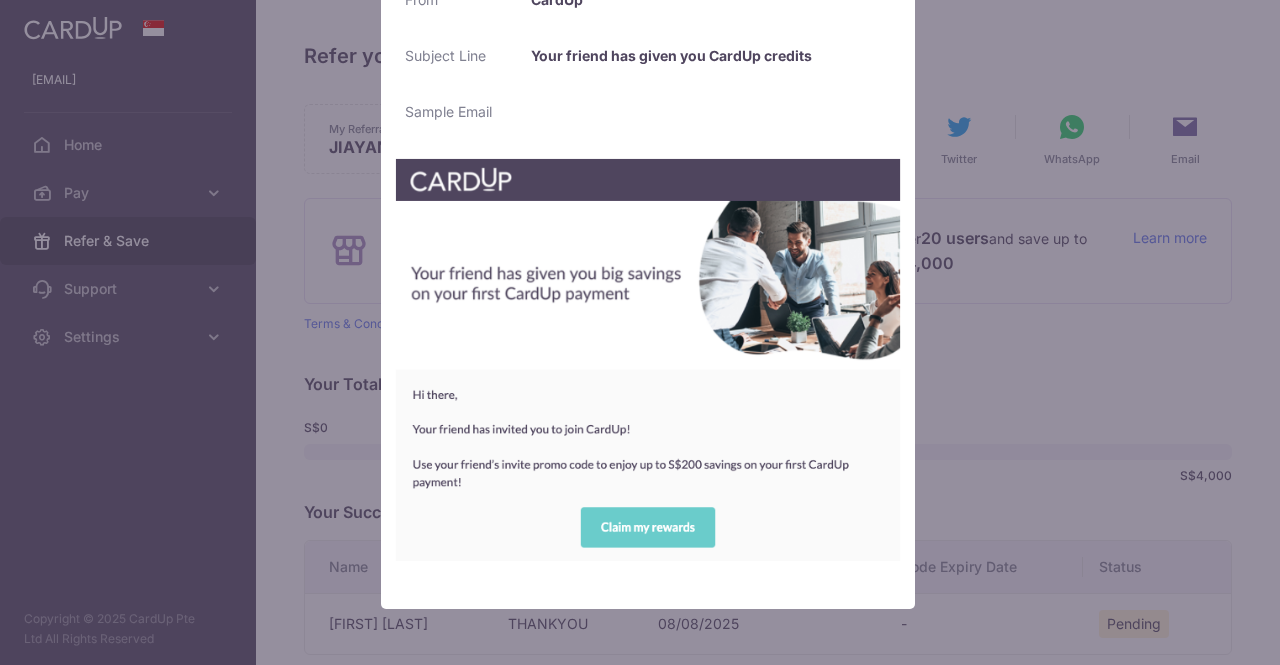 scroll, scrollTop: 0, scrollLeft: 0, axis: both 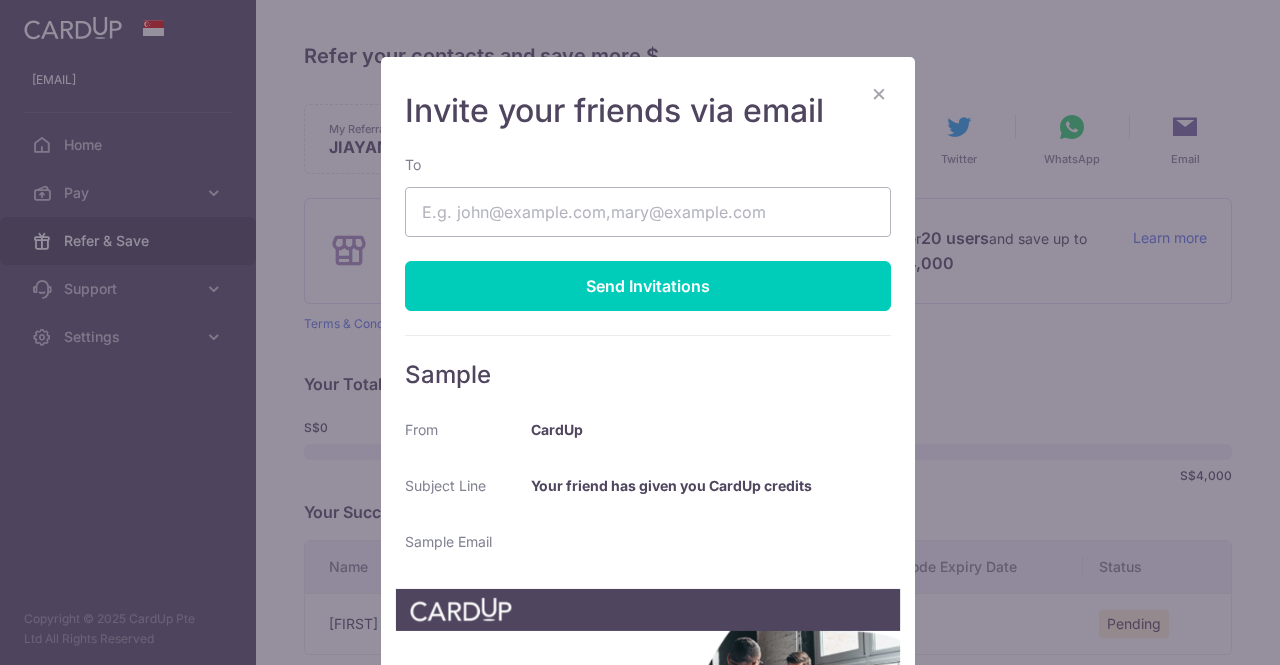 click on "×" at bounding box center [879, 93] 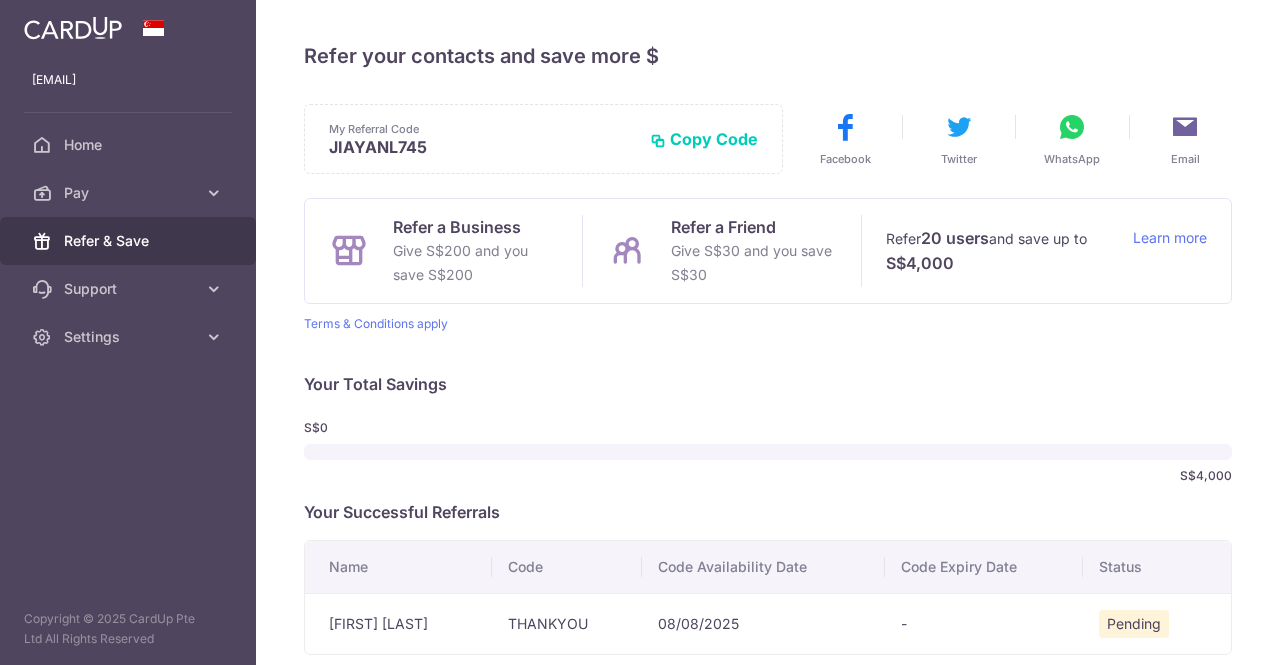 click on "Copy Code" at bounding box center [704, 139] 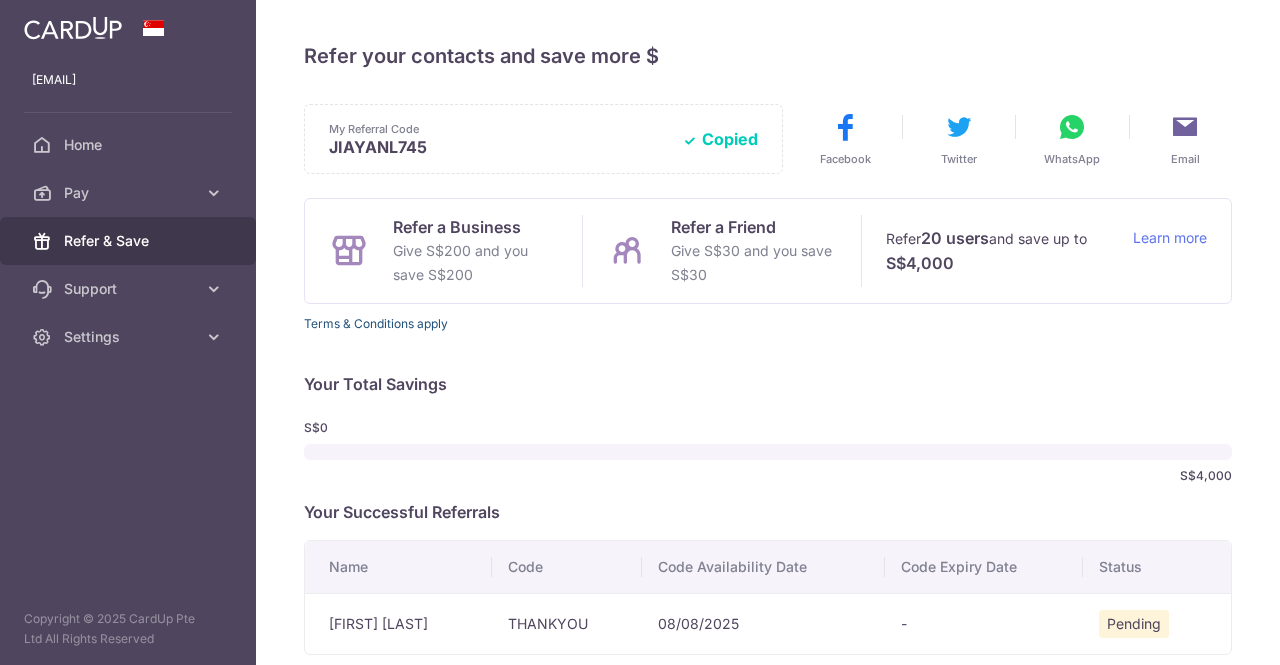 click on "Terms & Conditions apply" at bounding box center (376, 323) 